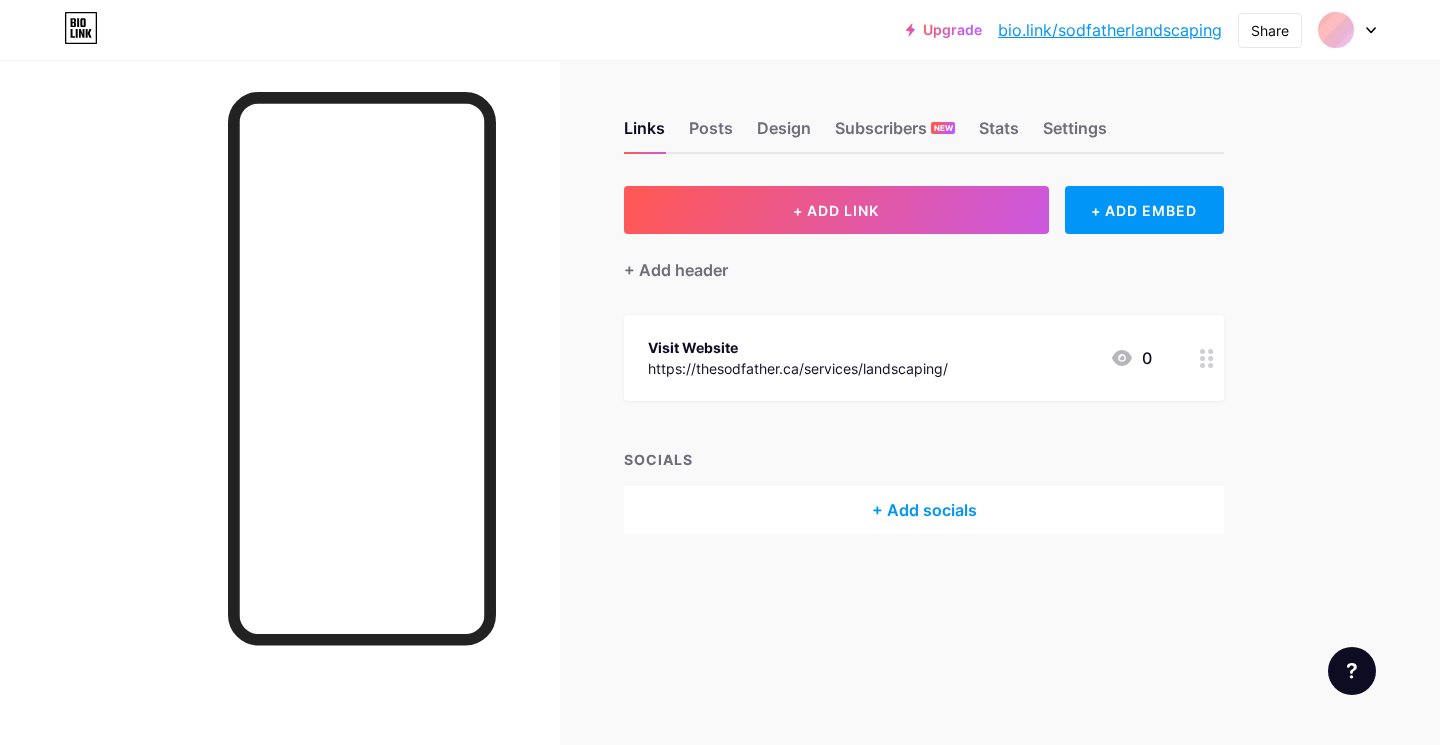 scroll, scrollTop: 0, scrollLeft: 0, axis: both 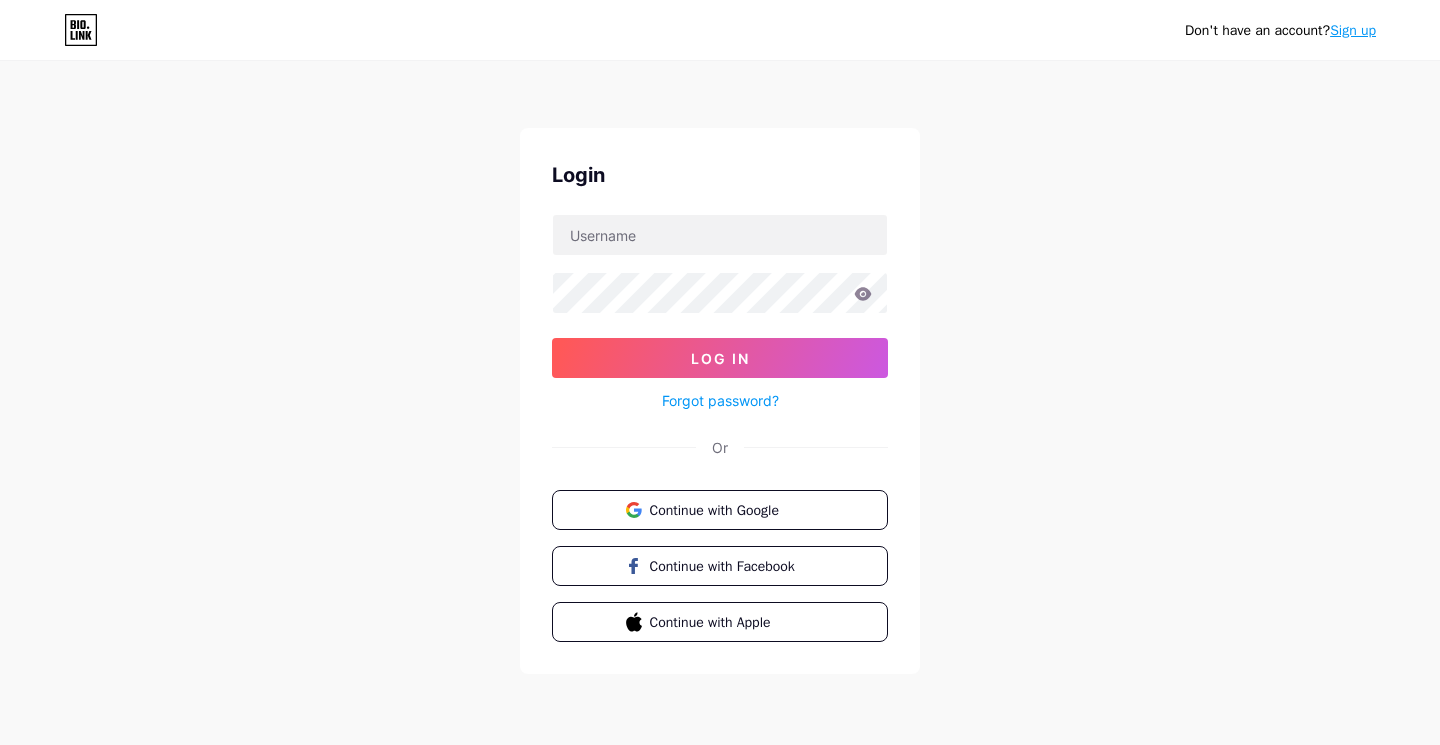 drag, startPoint x: 1103, startPoint y: 304, endPoint x: 1071, endPoint y: 319, distance: 35.341194 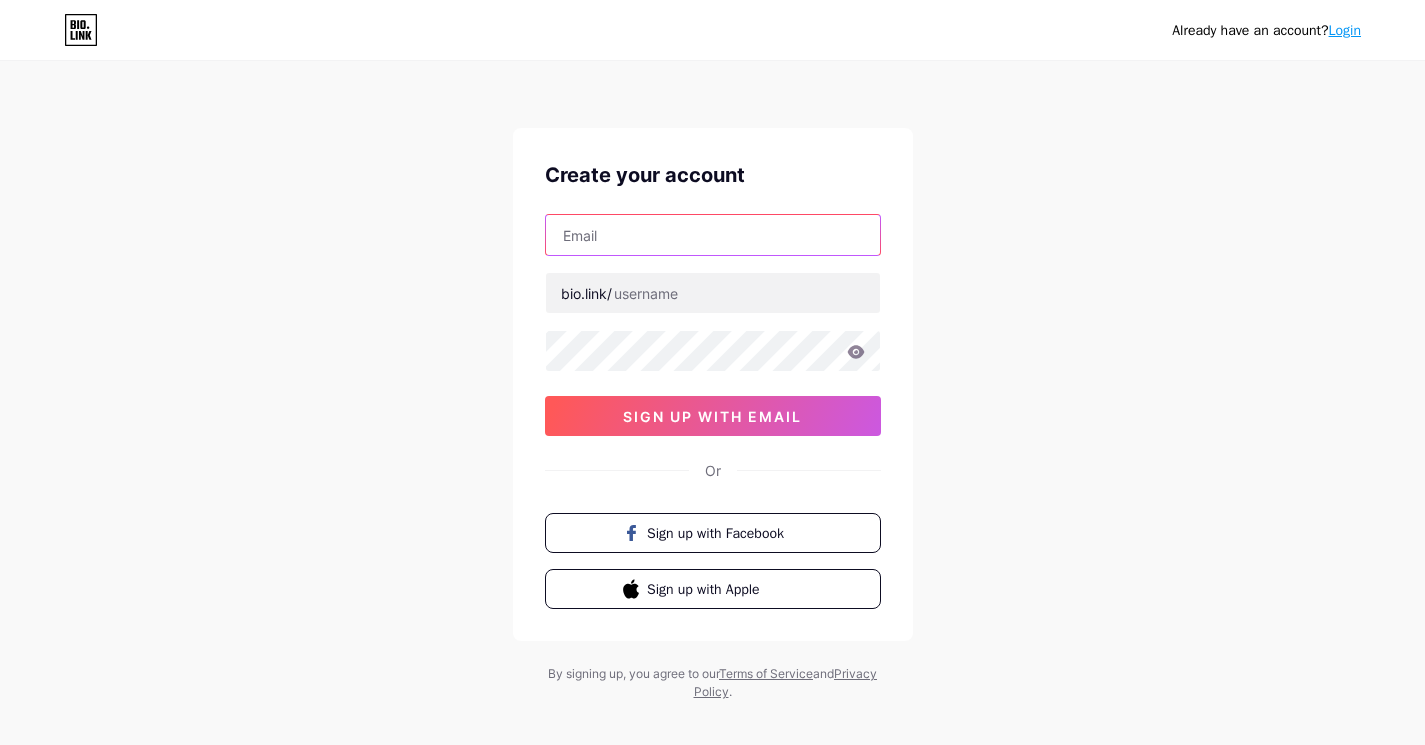click at bounding box center [713, 235] 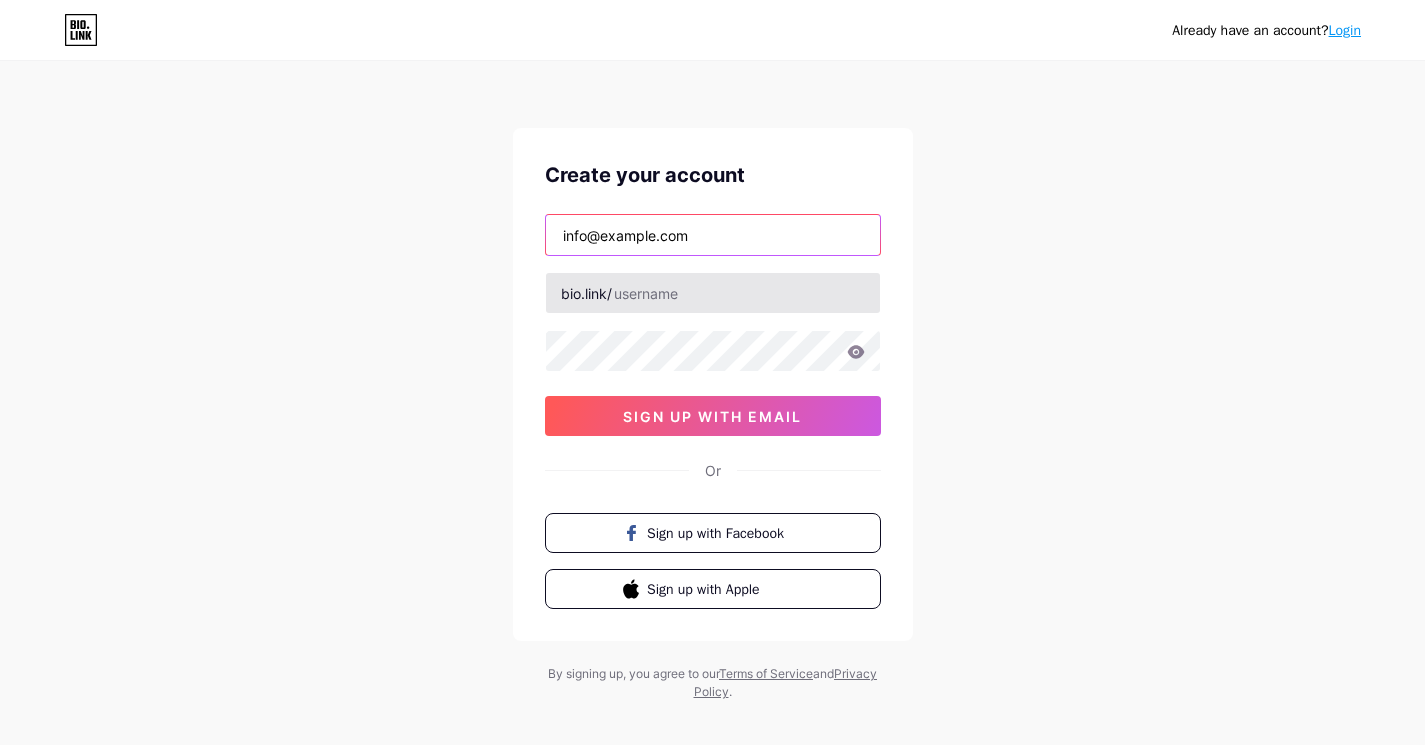 type on "[EMAIL]" 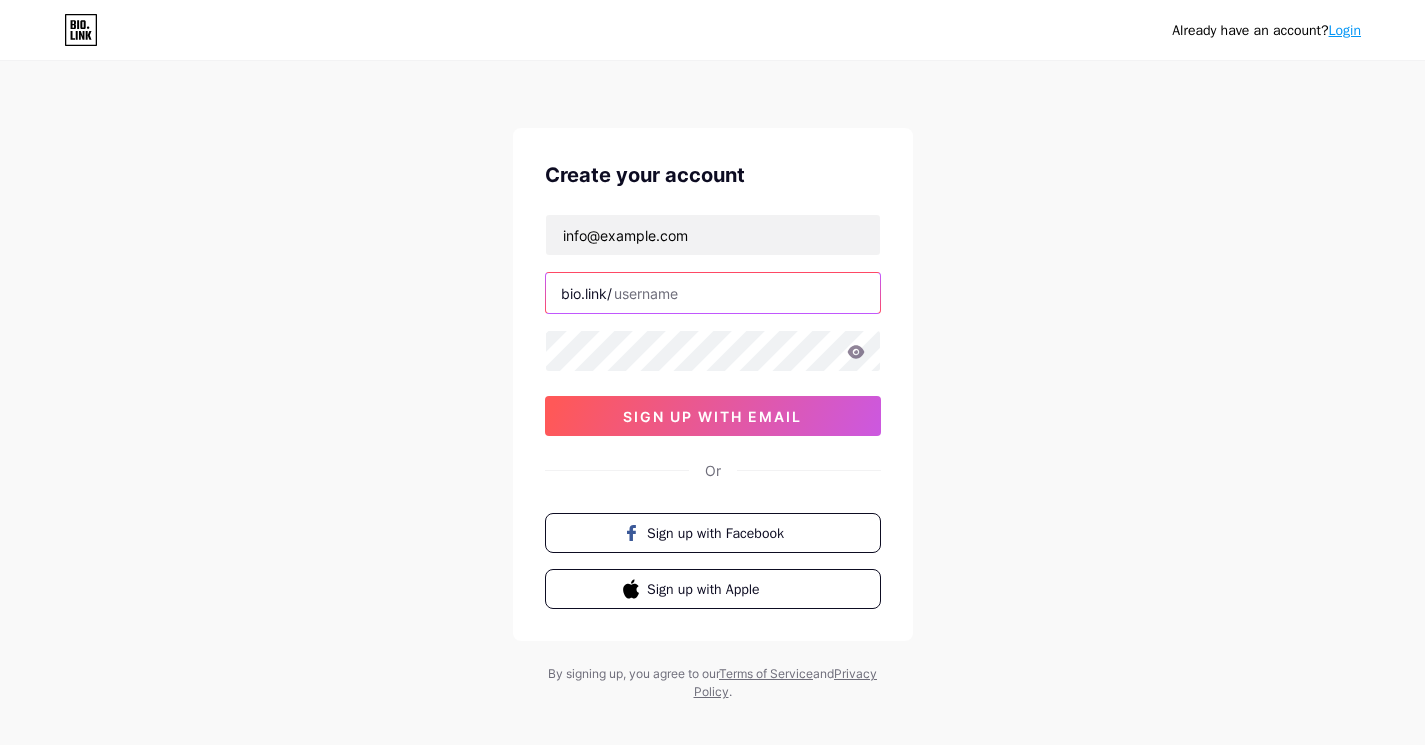 click at bounding box center [713, 293] 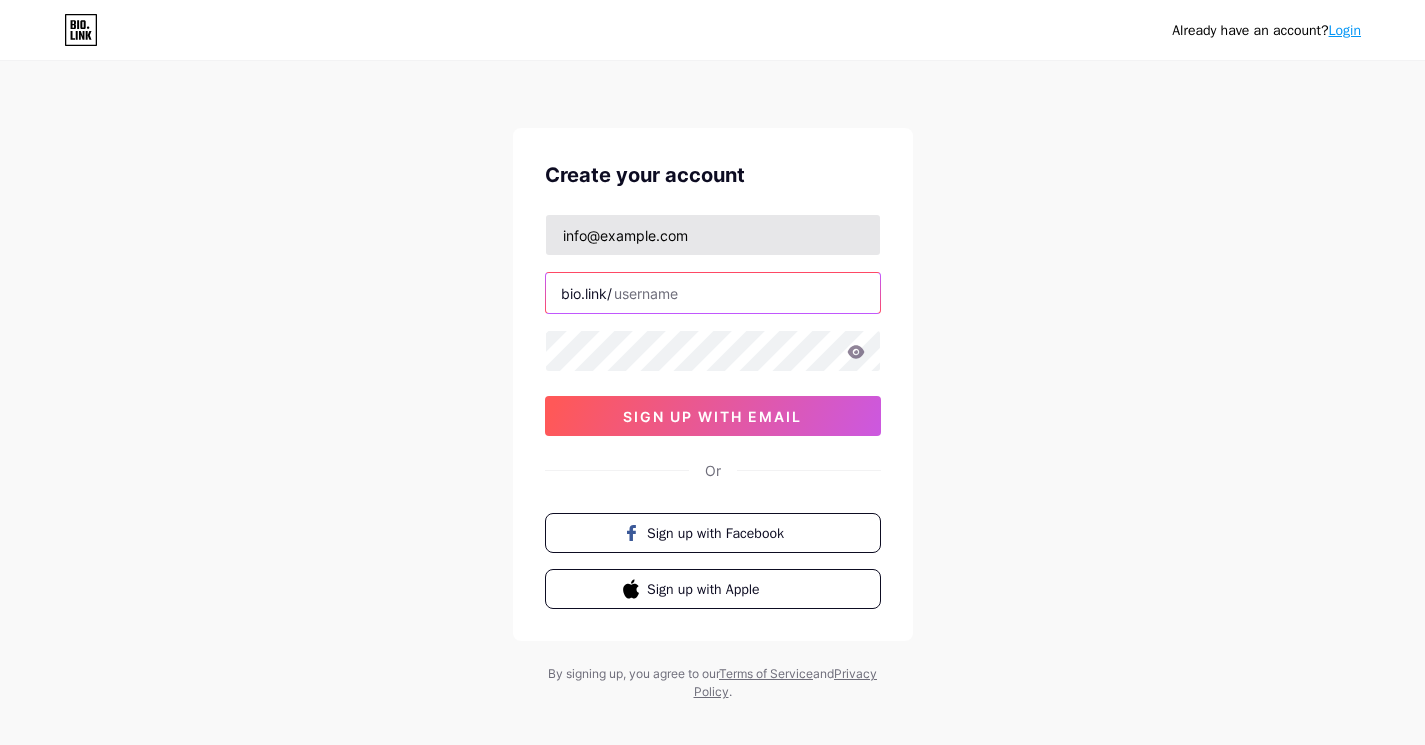 paste on "evolutiondigitalmarketing" 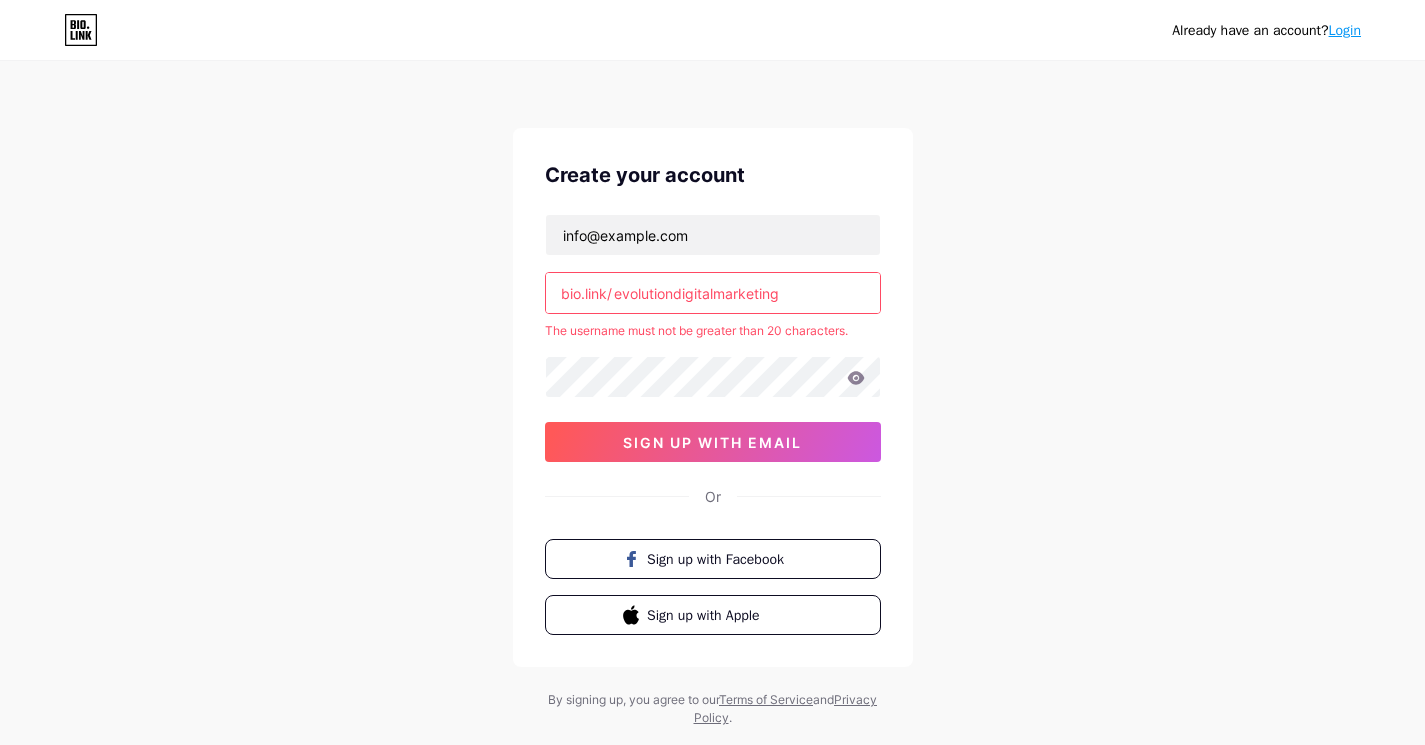 click on "evolutiondigitalmarketing" at bounding box center [713, 293] 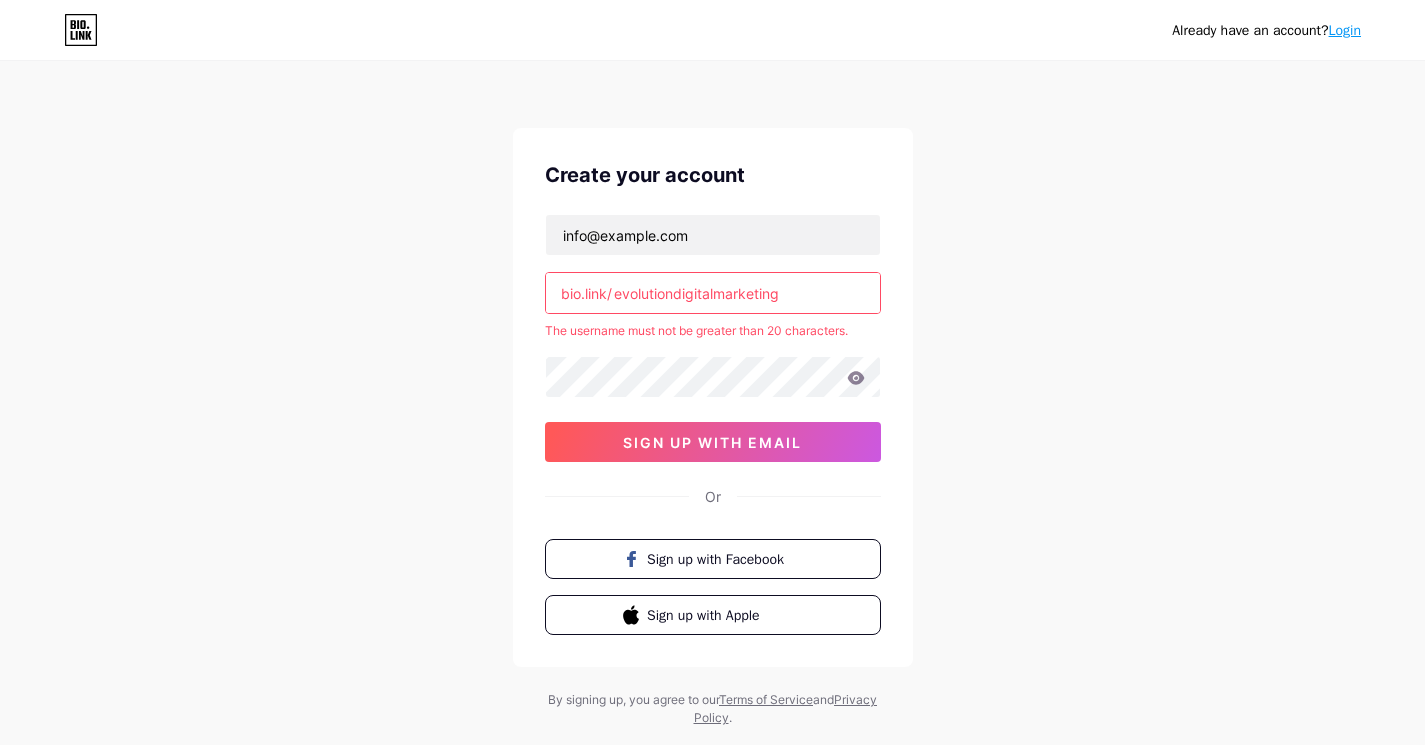 drag, startPoint x: 795, startPoint y: 297, endPoint x: 712, endPoint y: 289, distance: 83.38465 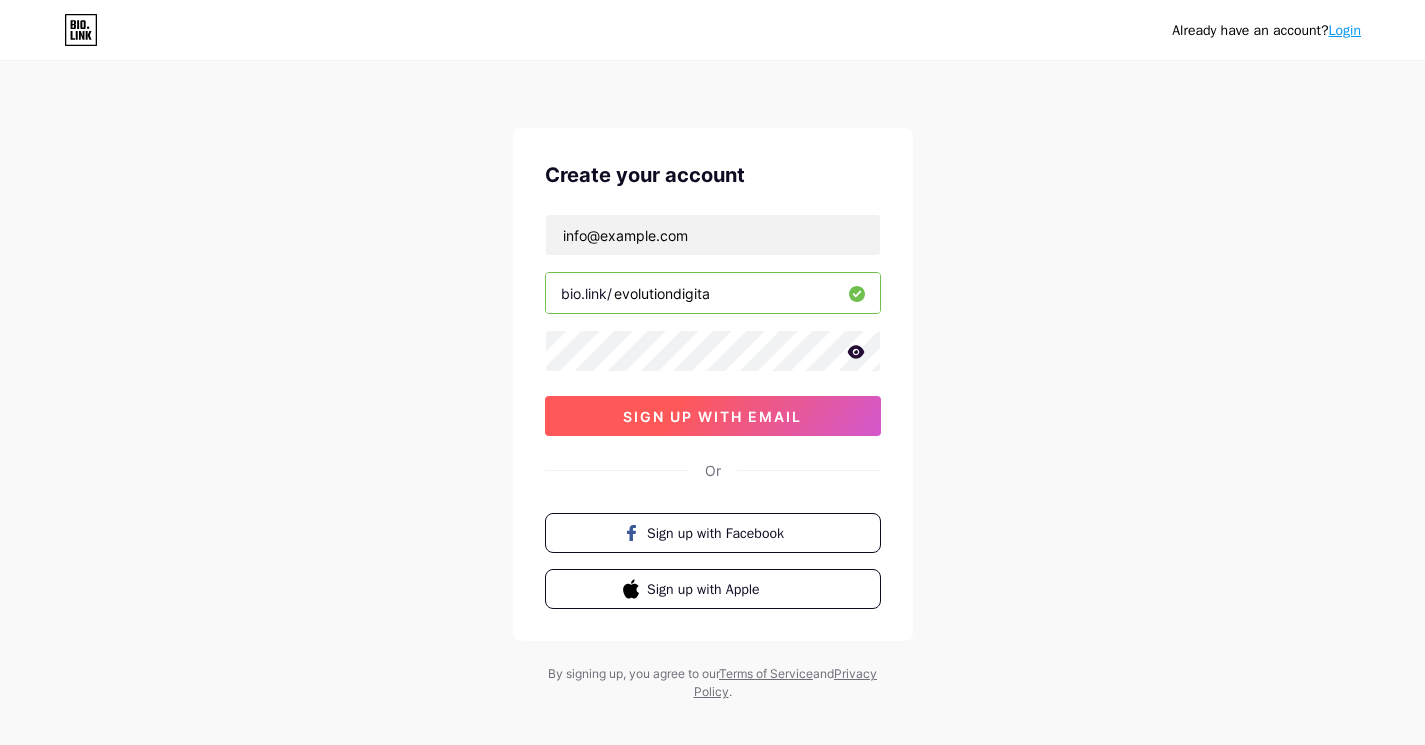 click on "sign up with email" at bounding box center [712, 416] 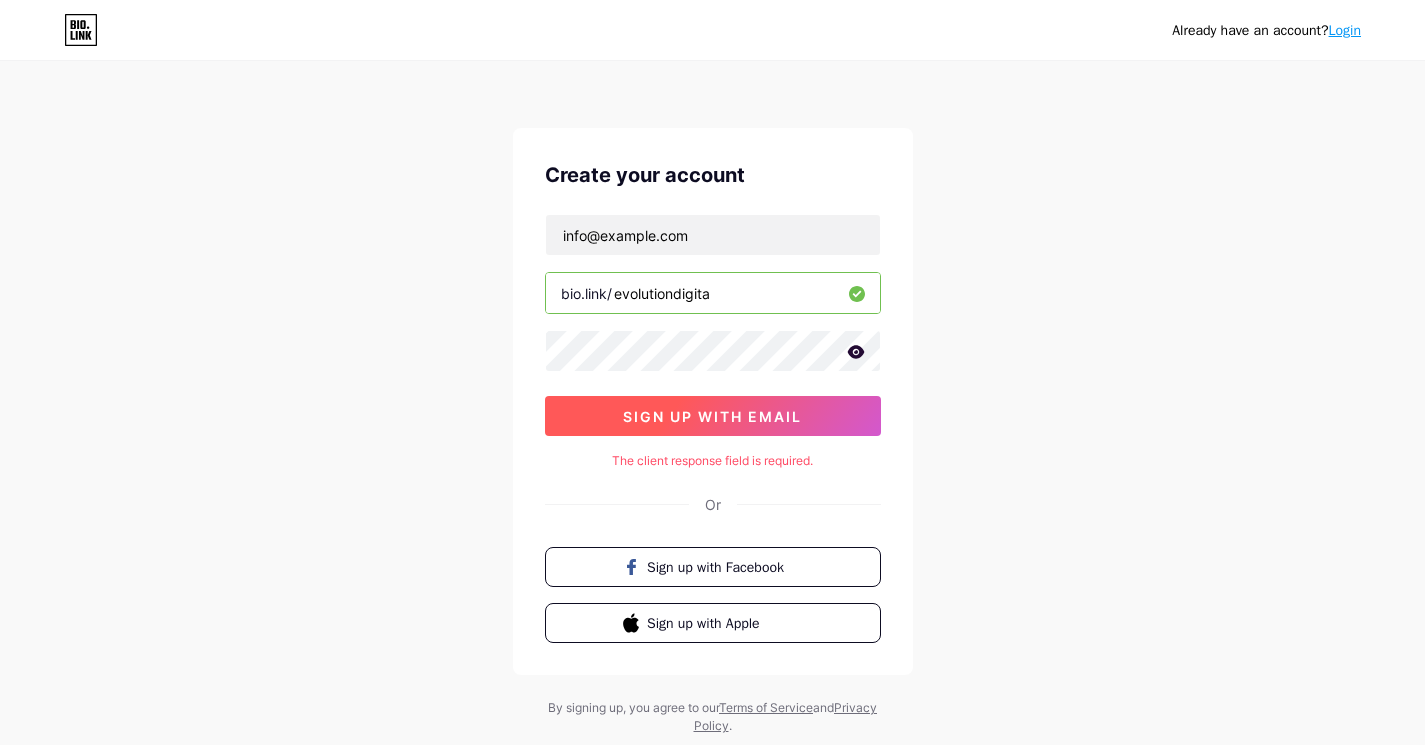 click on "sign up with email" at bounding box center [712, 416] 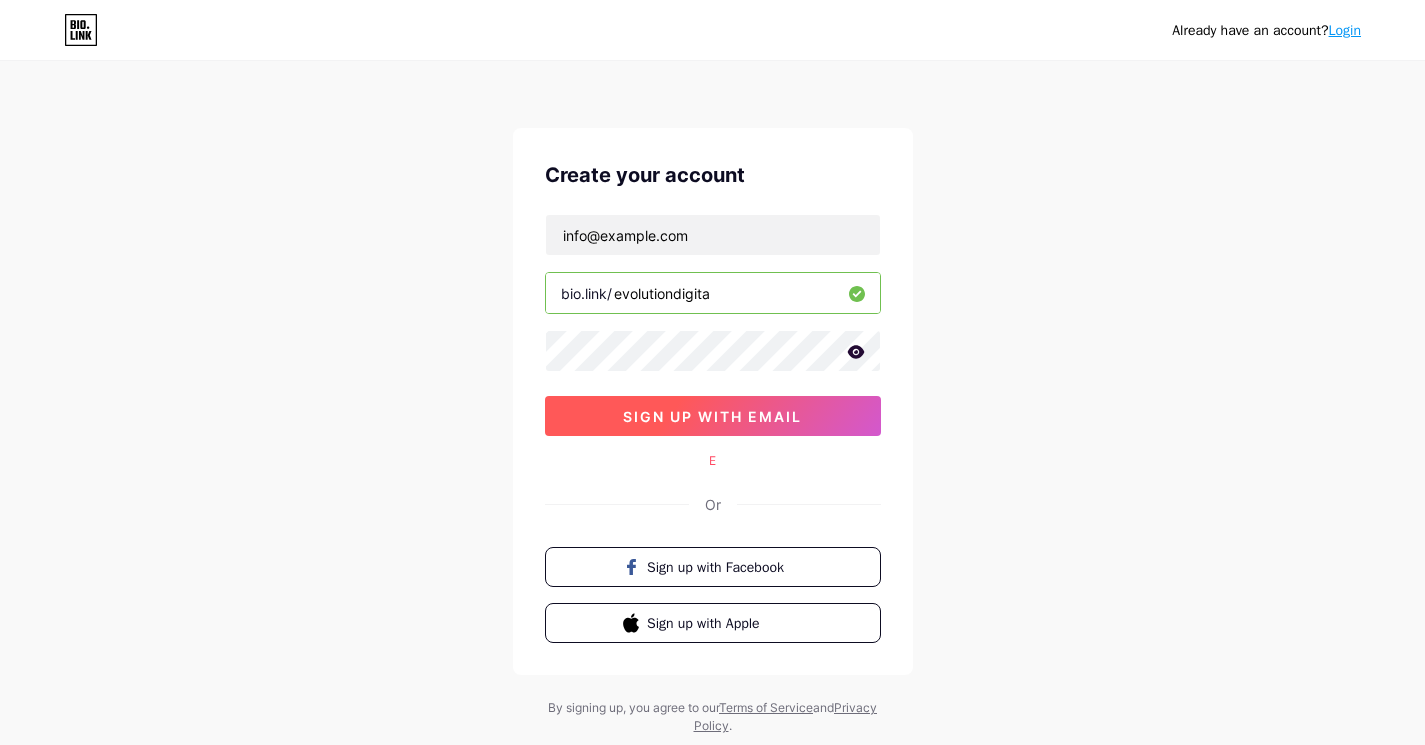 click on "sign up with email" at bounding box center (712, 416) 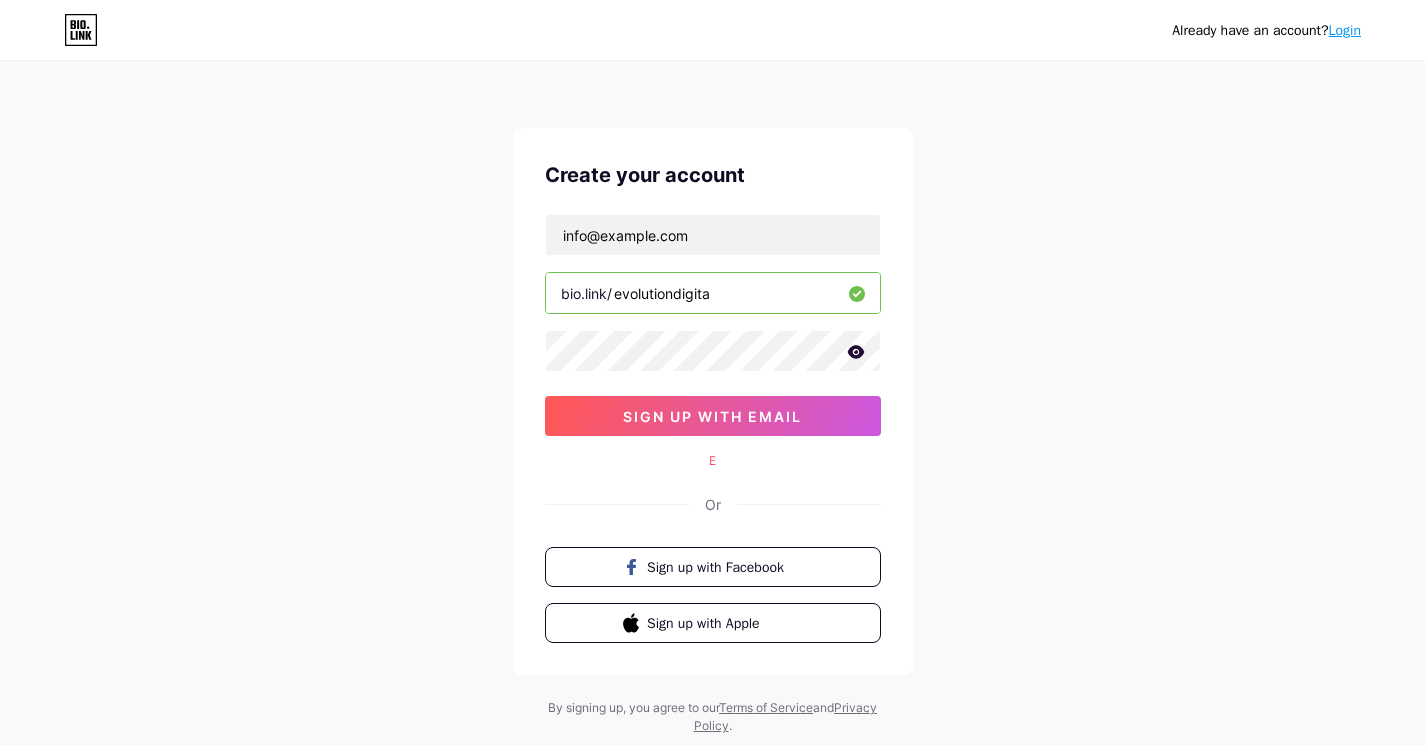 click on "evolutiondigita" at bounding box center [713, 293] 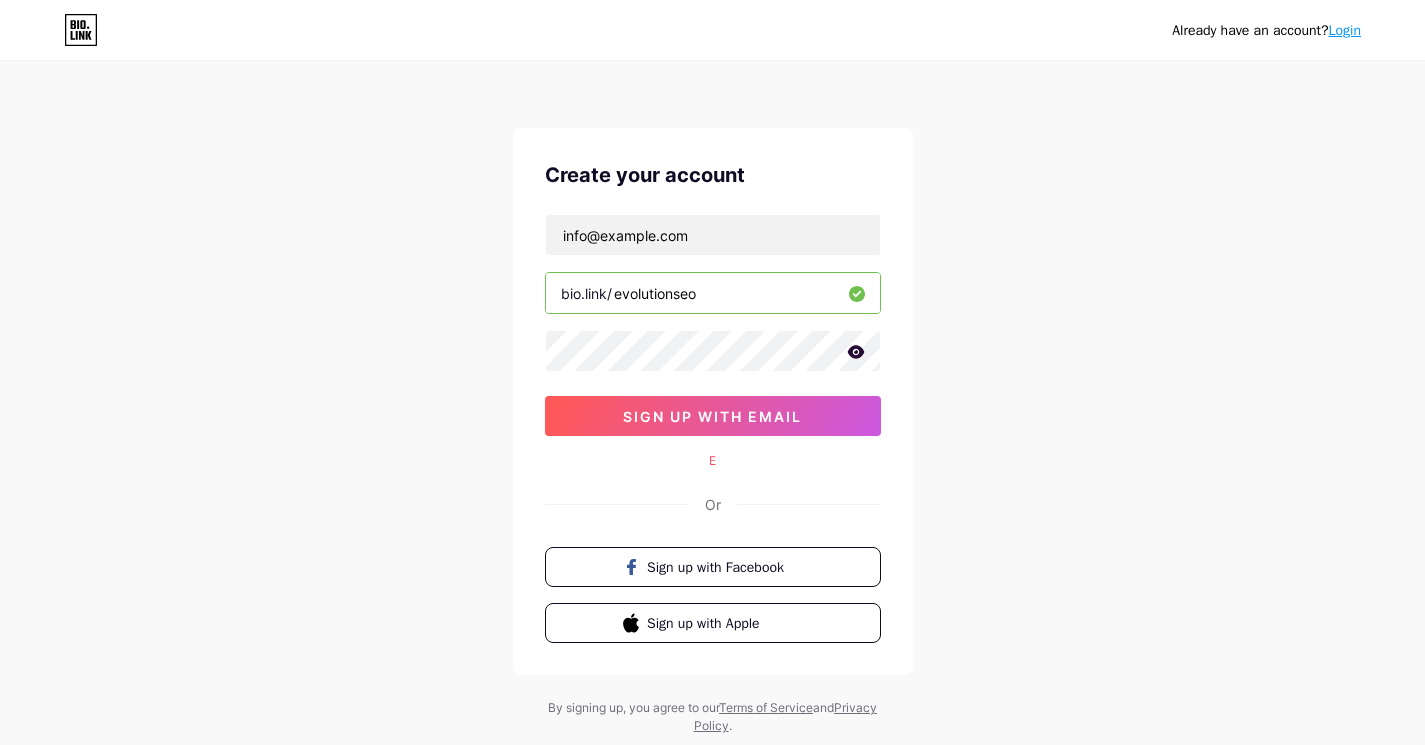 type on "evolutionseo" 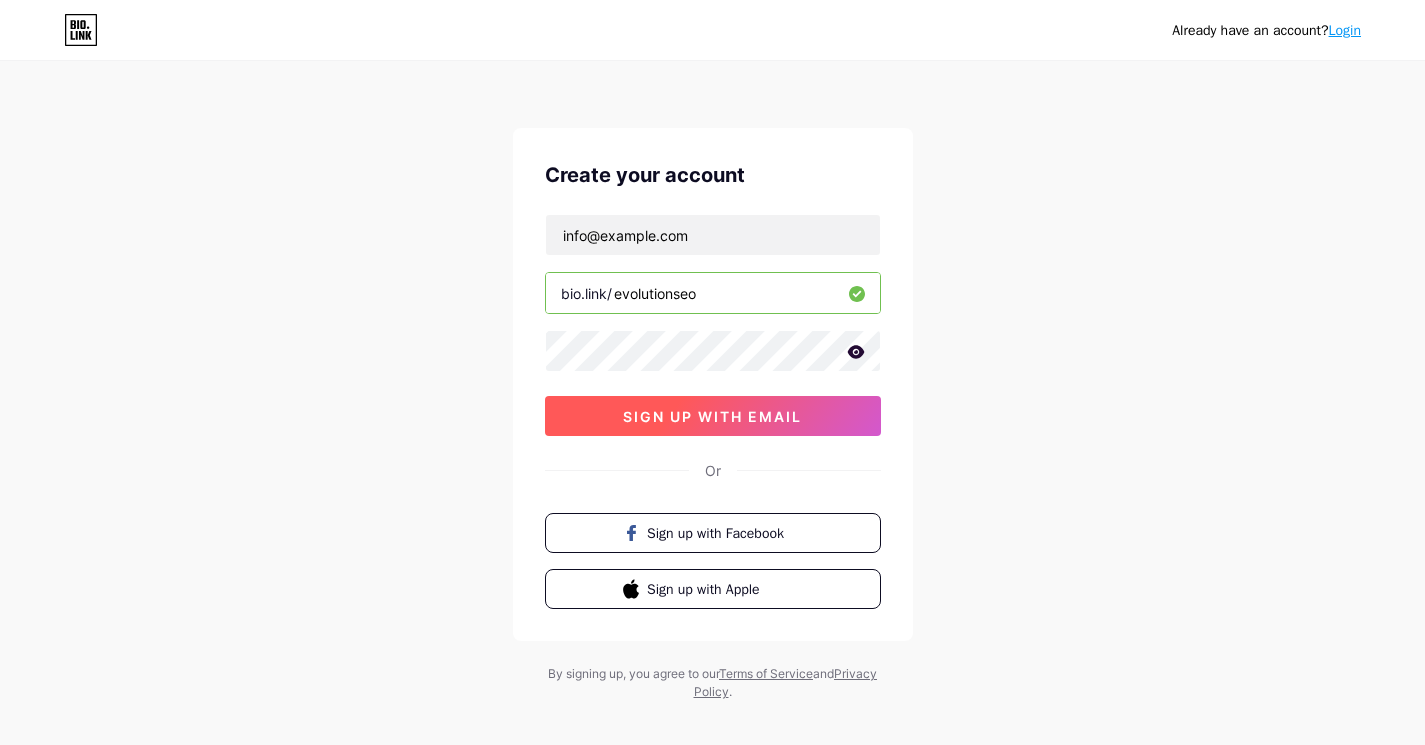 click on "sign up with email" at bounding box center (712, 416) 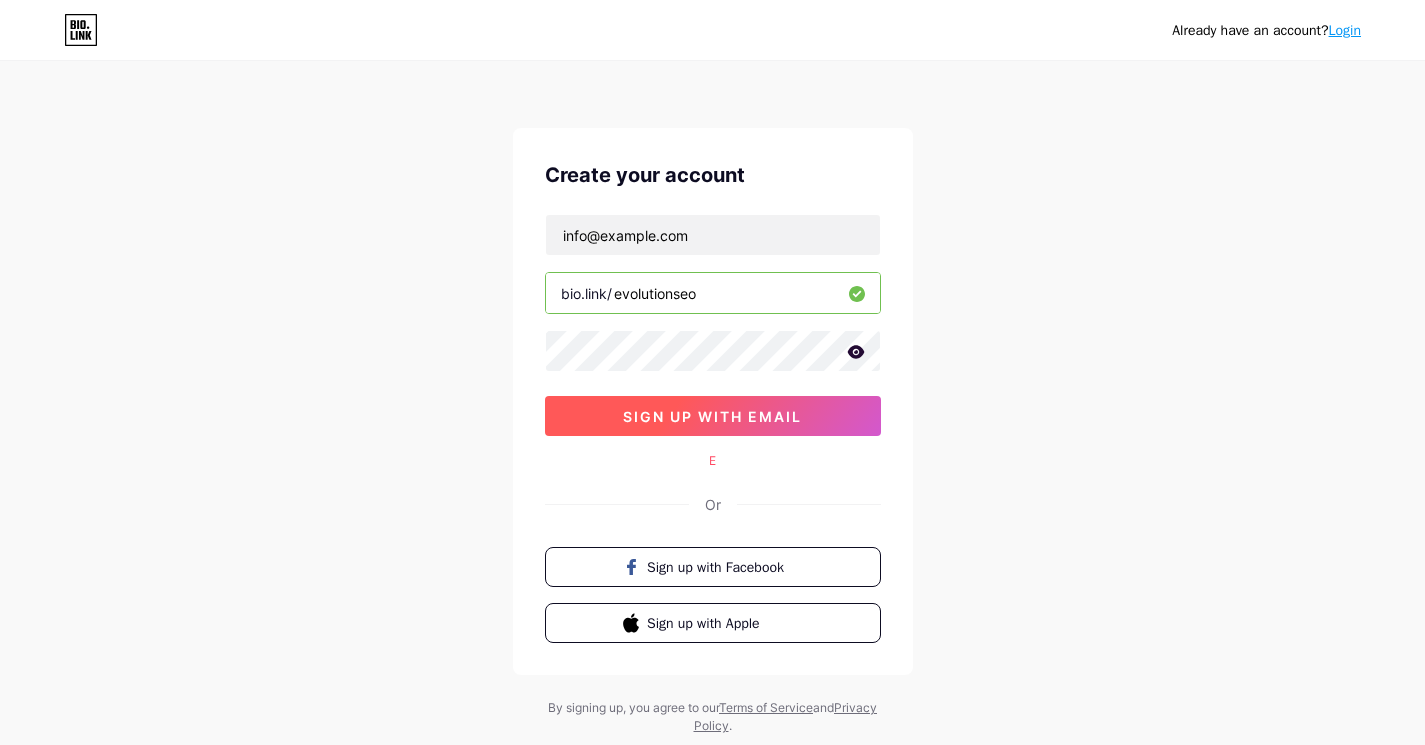 click on "sign up with email" at bounding box center (712, 416) 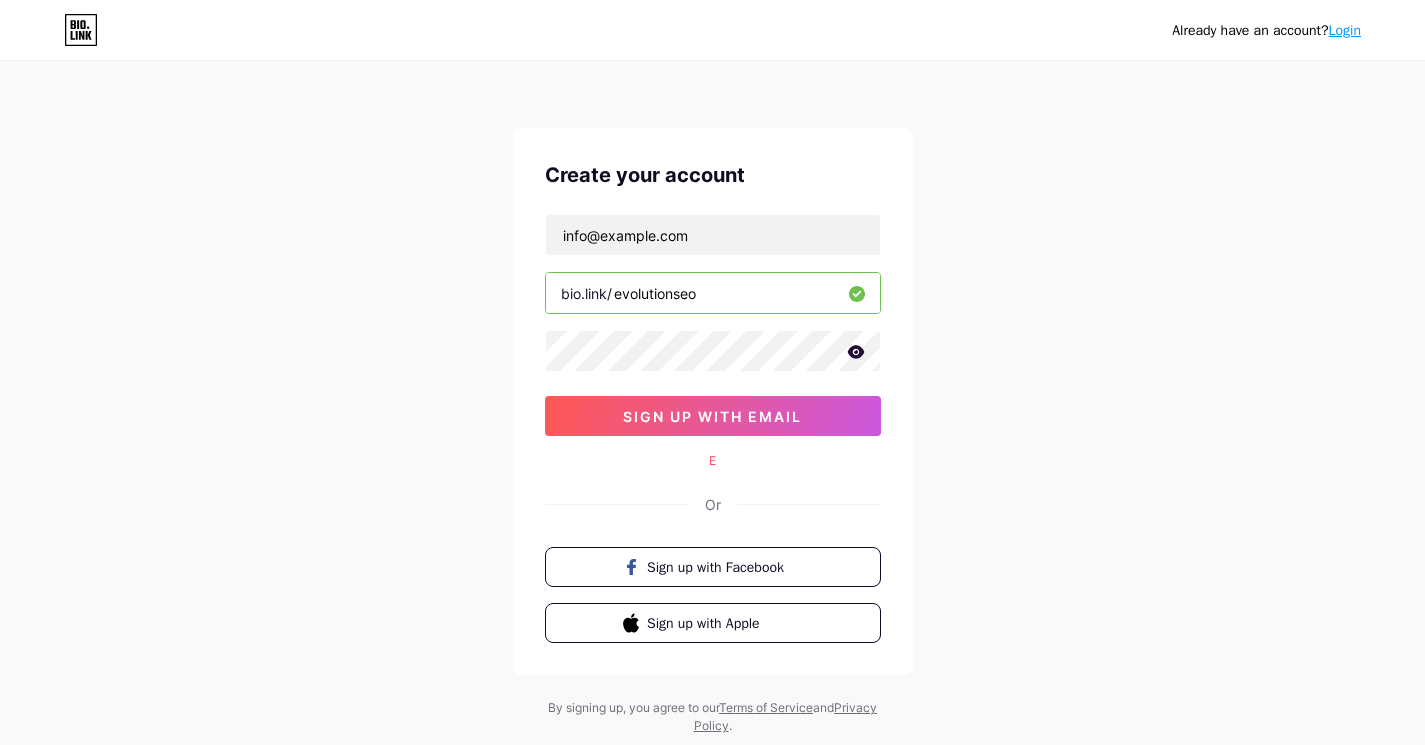 click on "E" at bounding box center [713, 461] 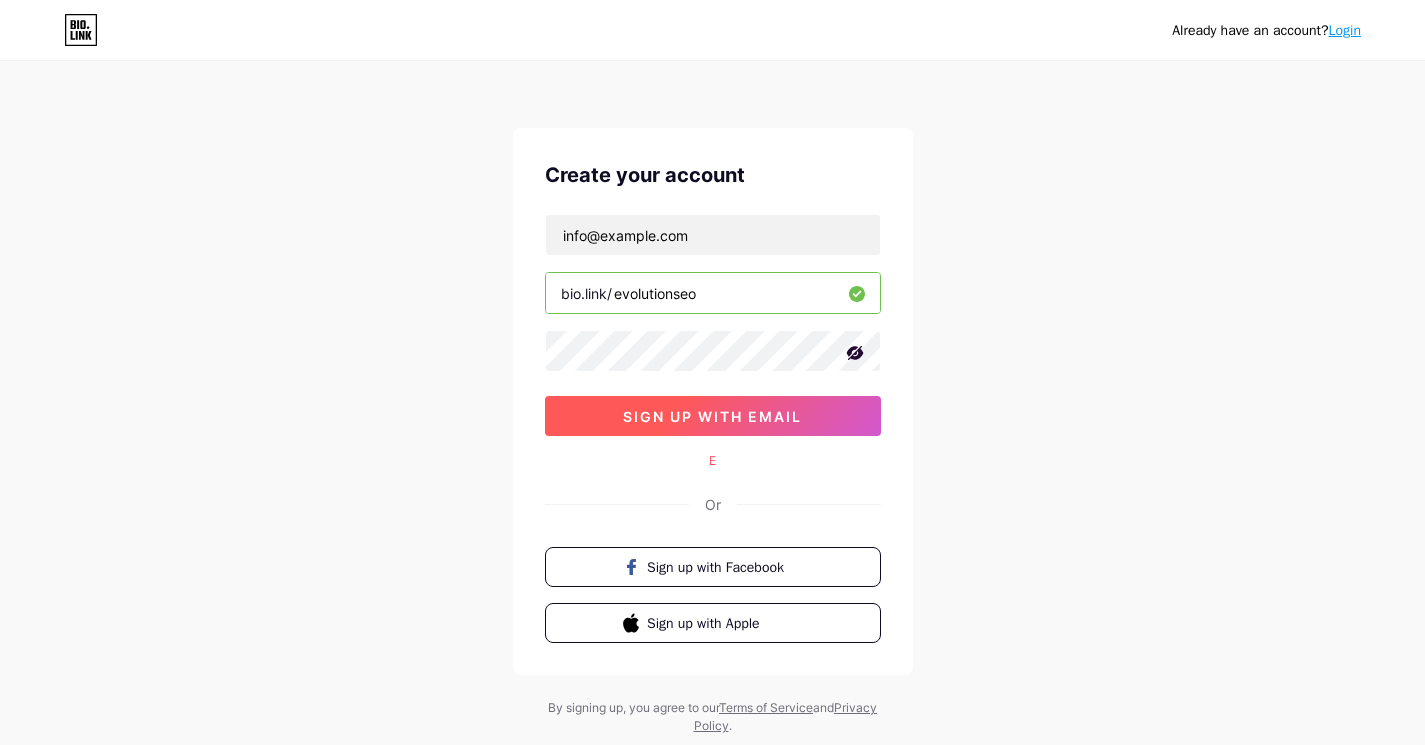 click on "sign up with email" at bounding box center (713, 416) 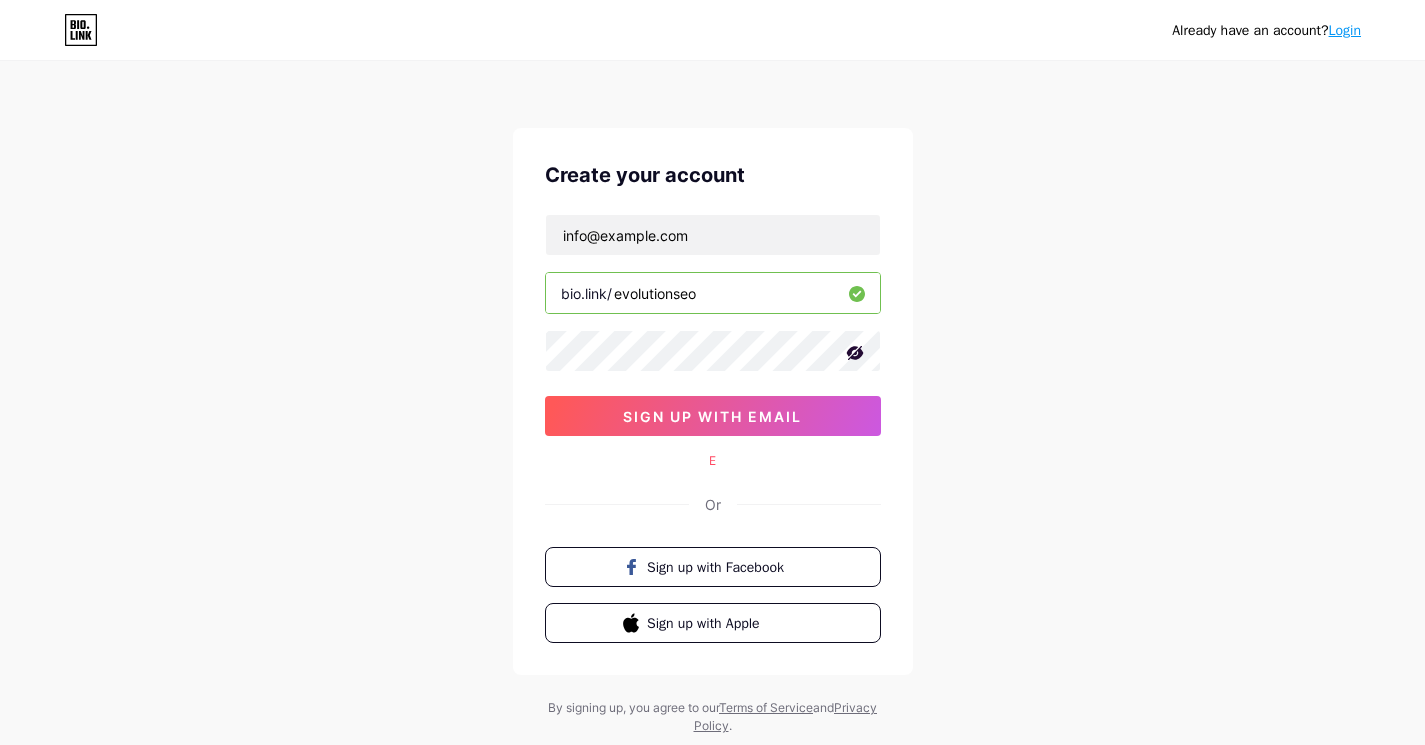 click on "evolutionseo" at bounding box center [713, 293] 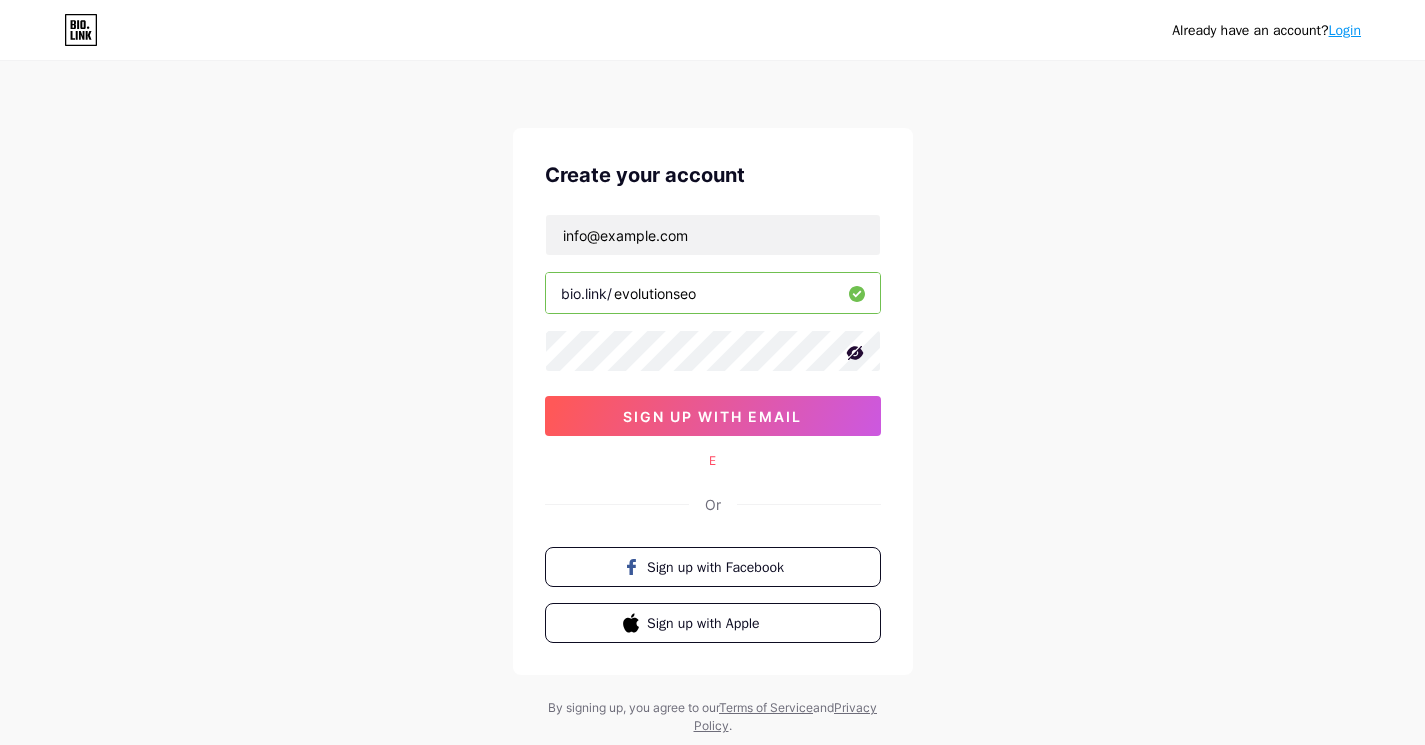 click on "evolutionseo" at bounding box center [713, 293] 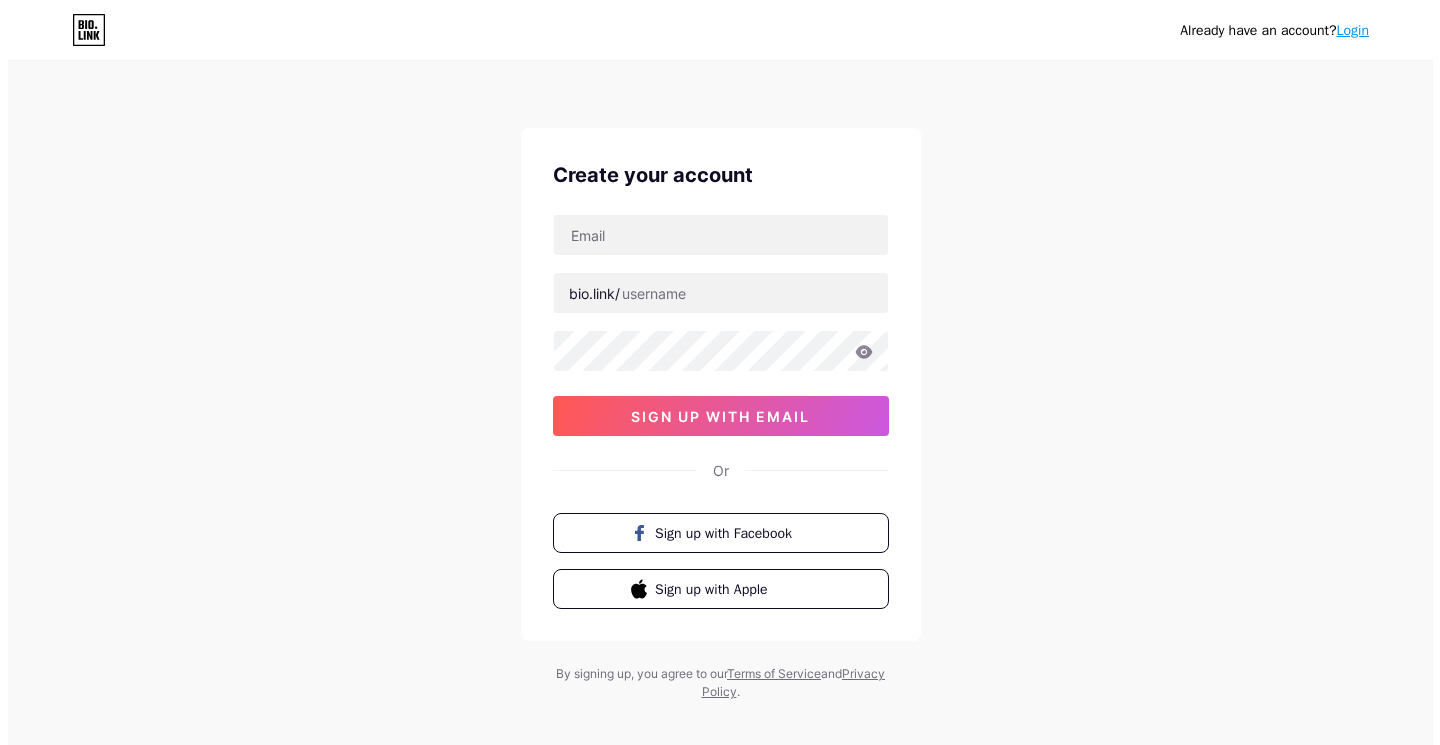 scroll, scrollTop: 0, scrollLeft: 0, axis: both 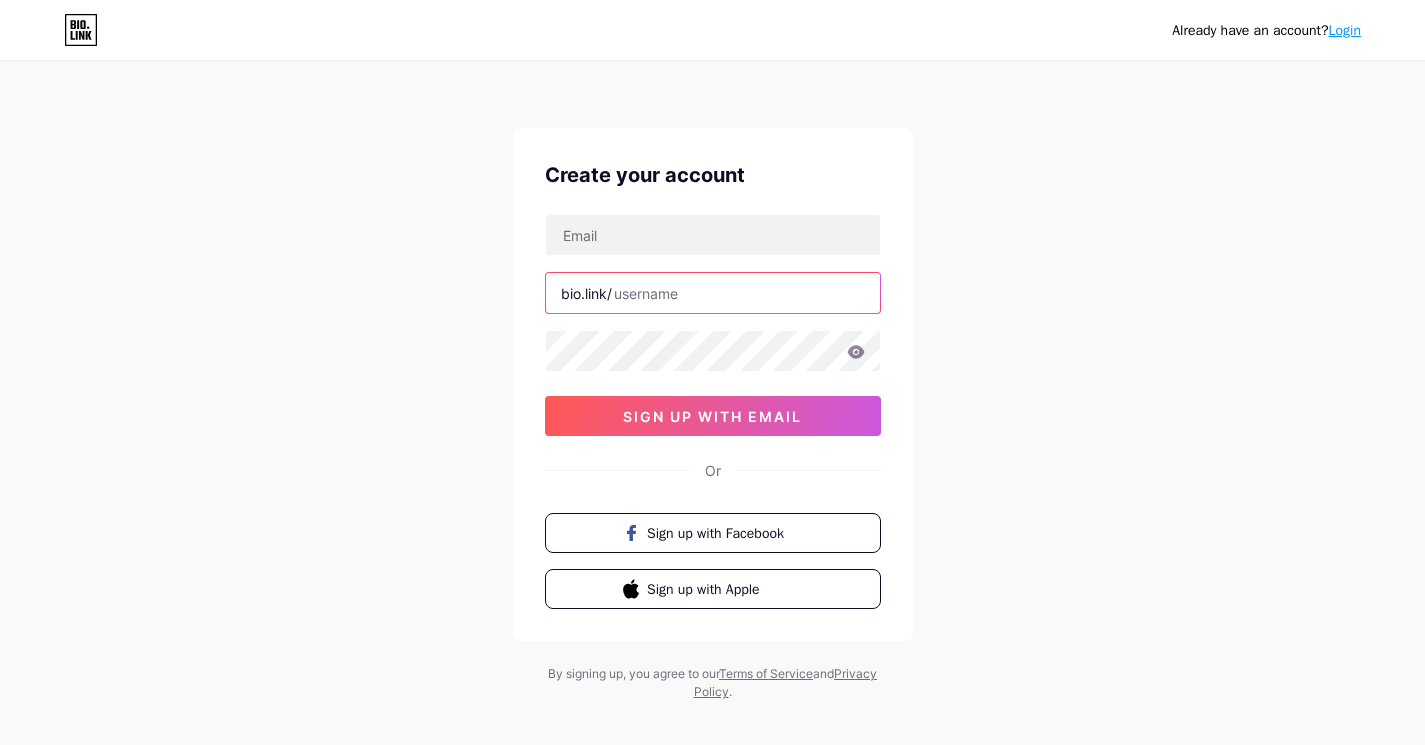click at bounding box center [713, 293] 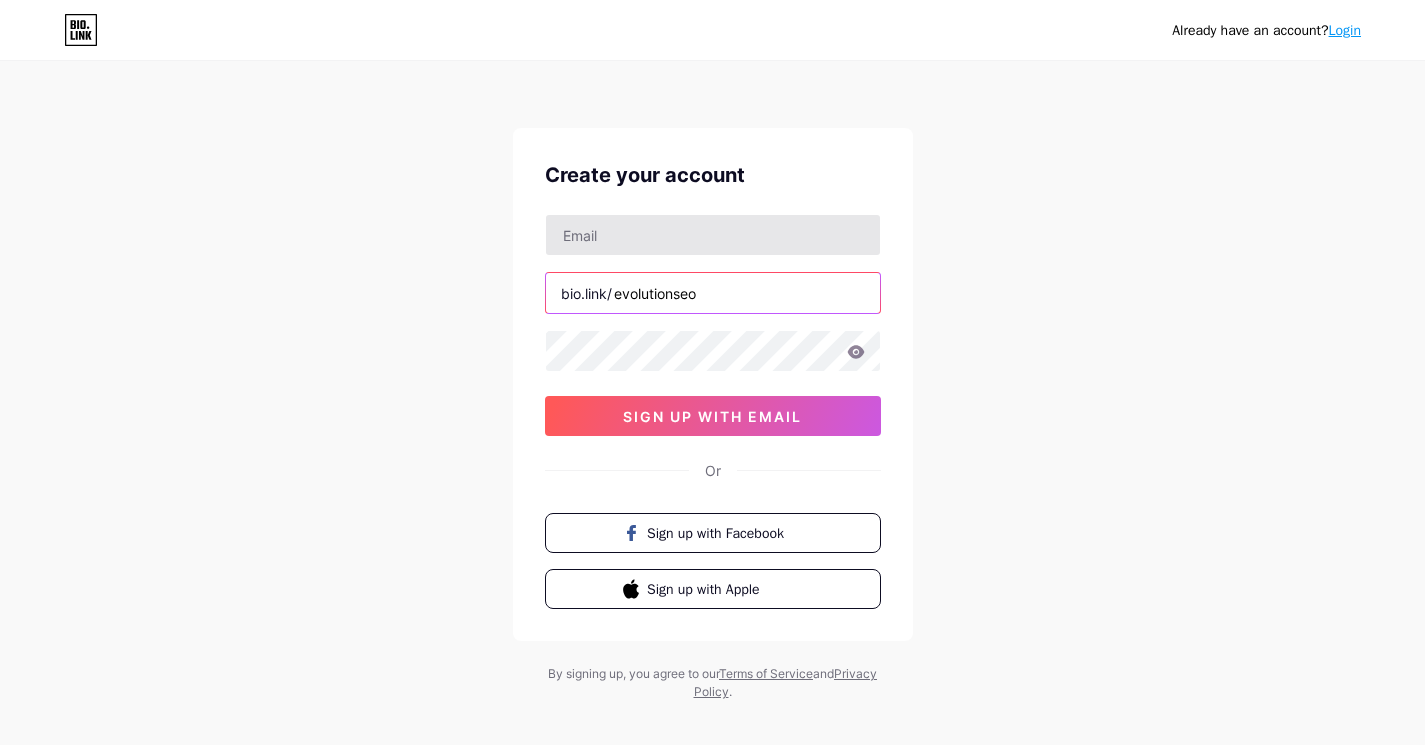 type on "evolutionseo" 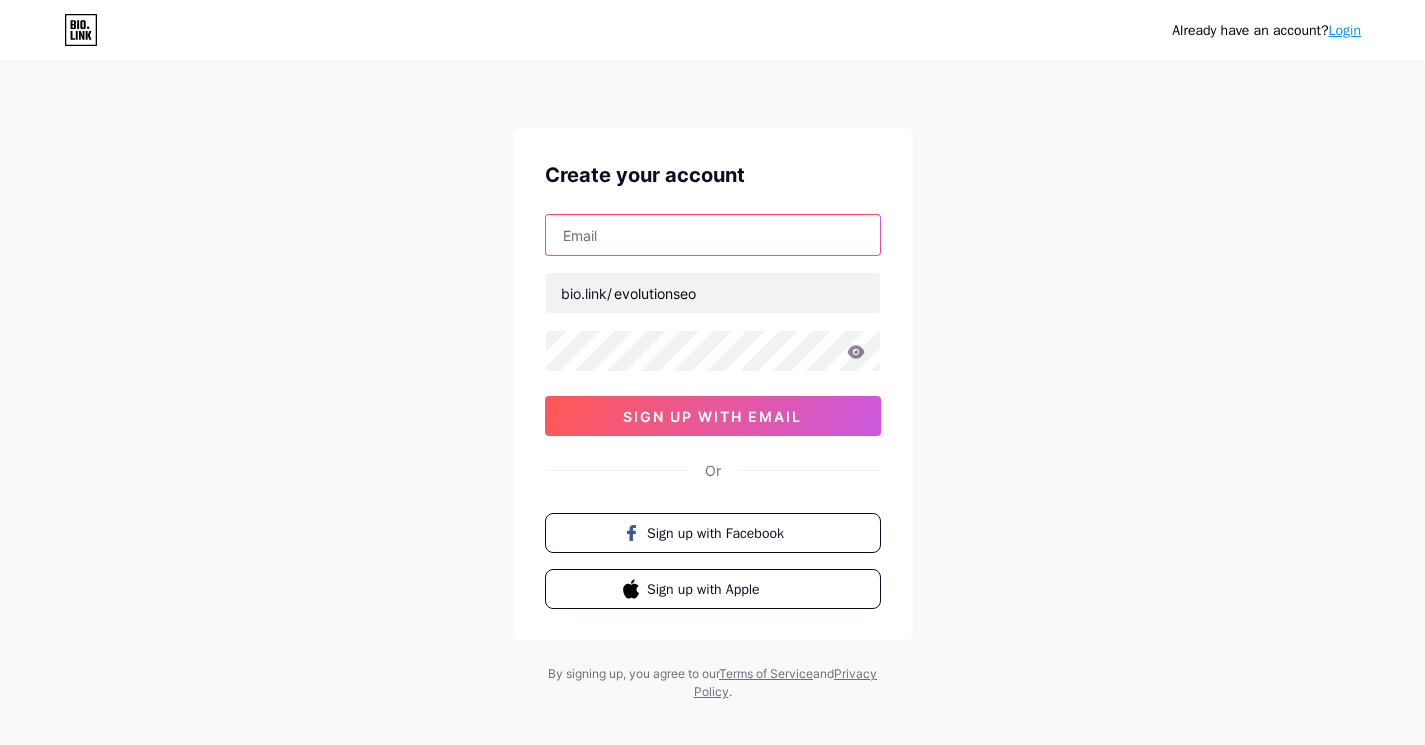click at bounding box center (713, 235) 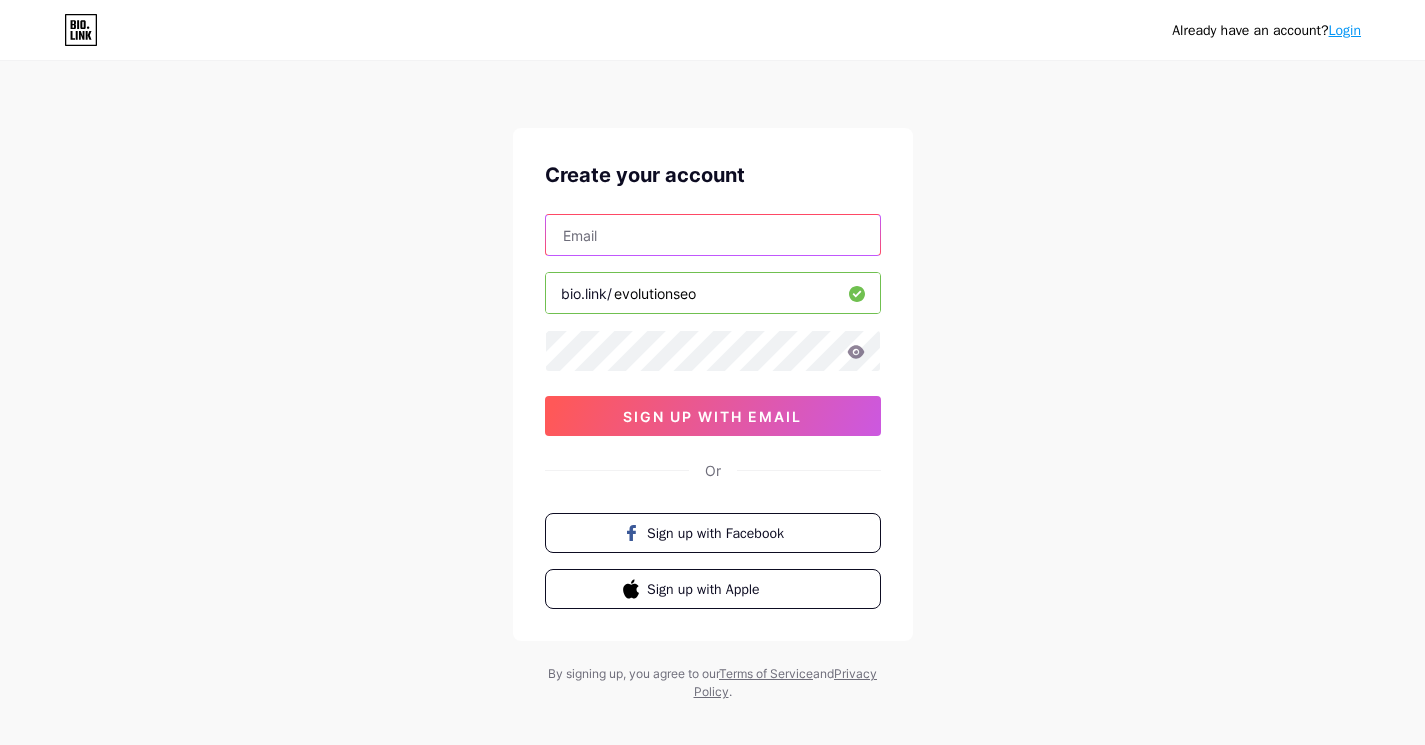 paste on "[EMAIL]" 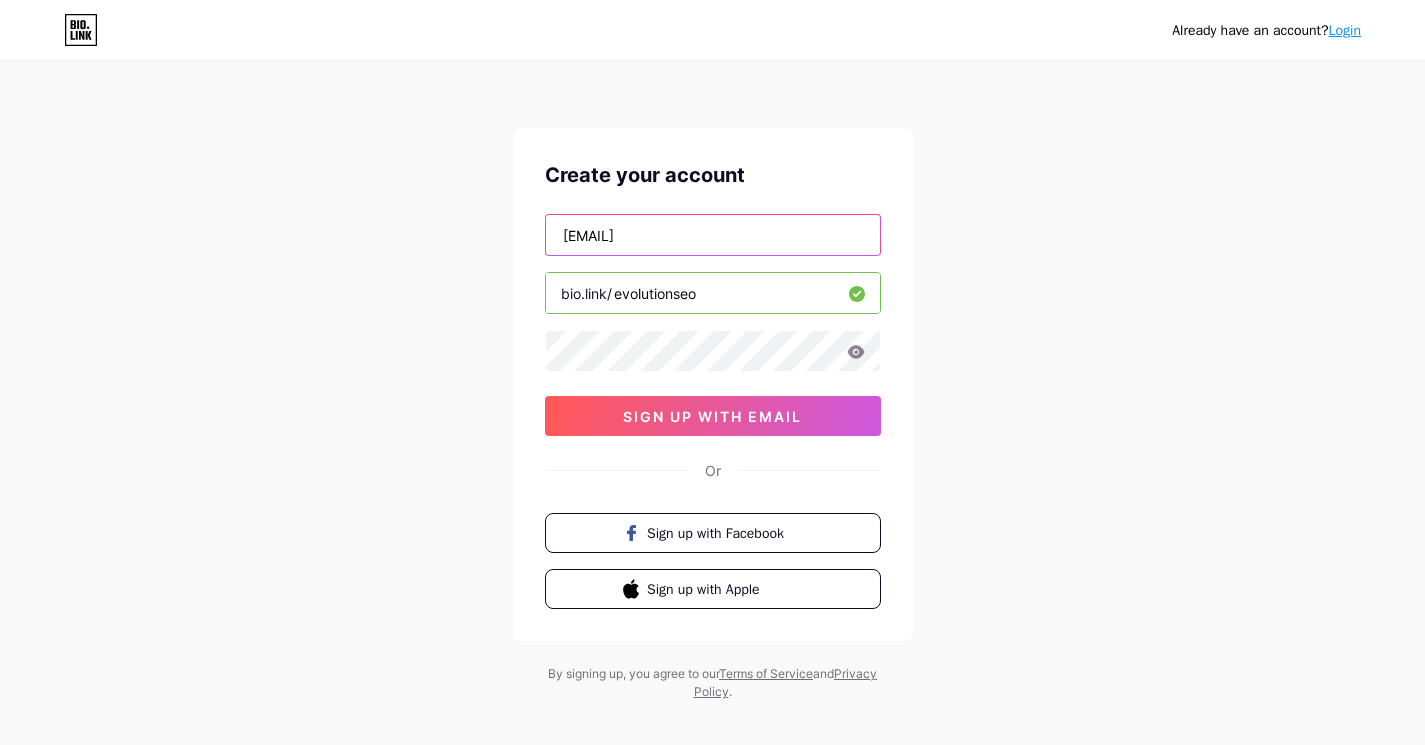 type on "[EMAIL]" 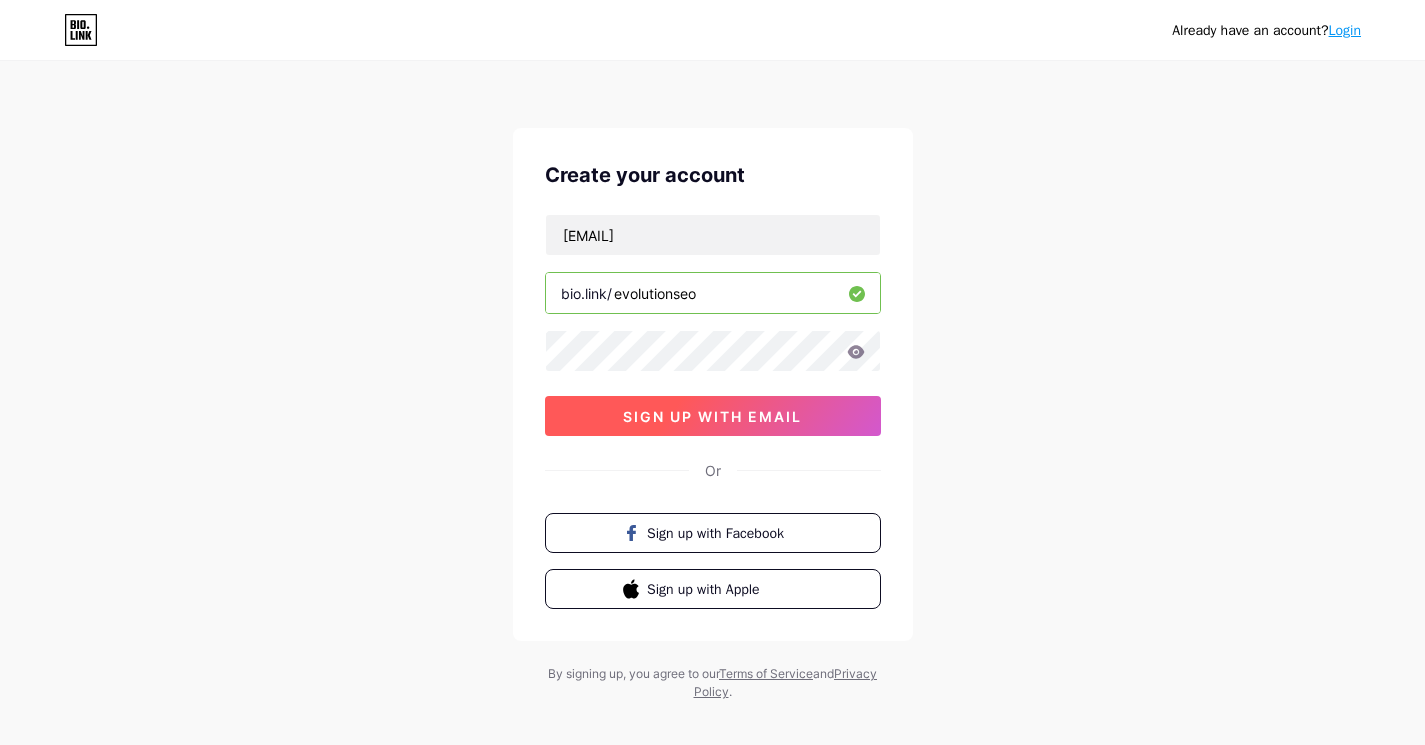click on "sign up with email" at bounding box center (713, 416) 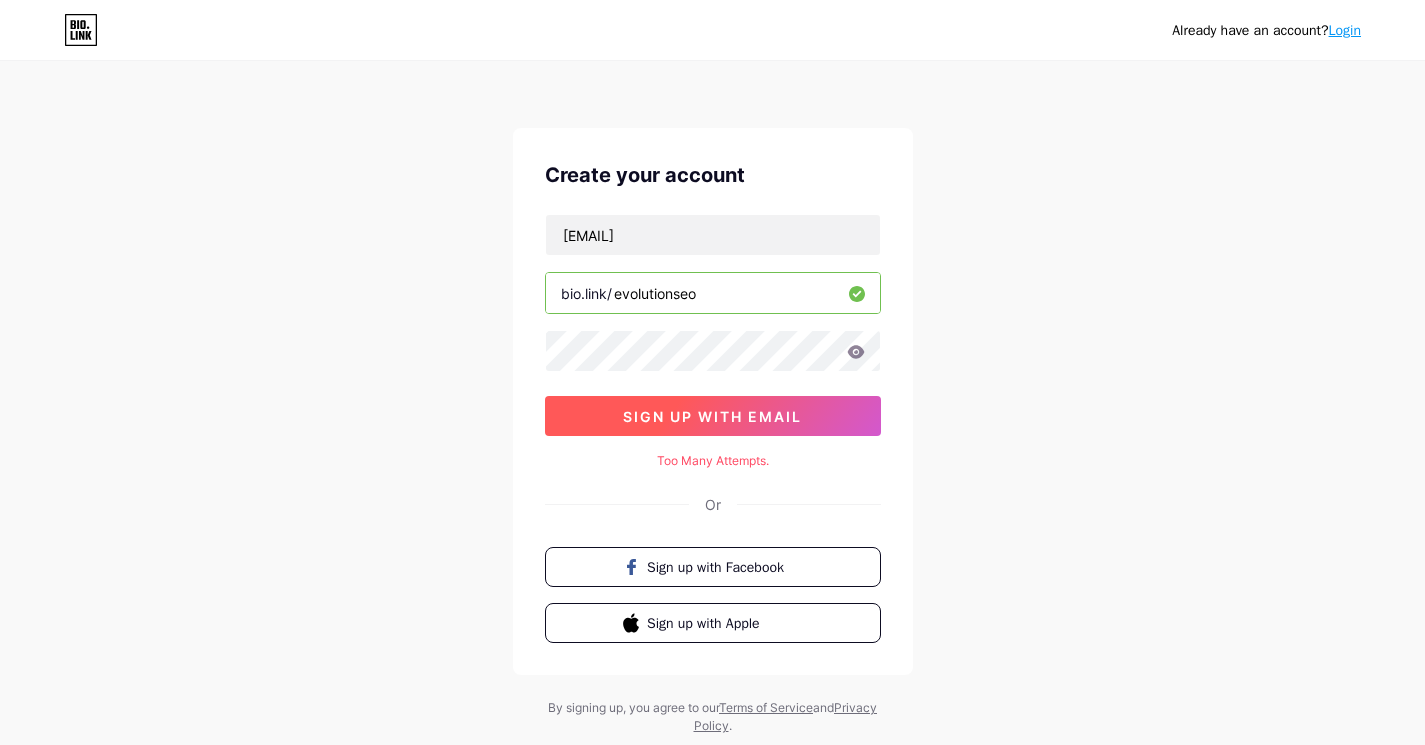 click on "sign up with email" at bounding box center [712, 416] 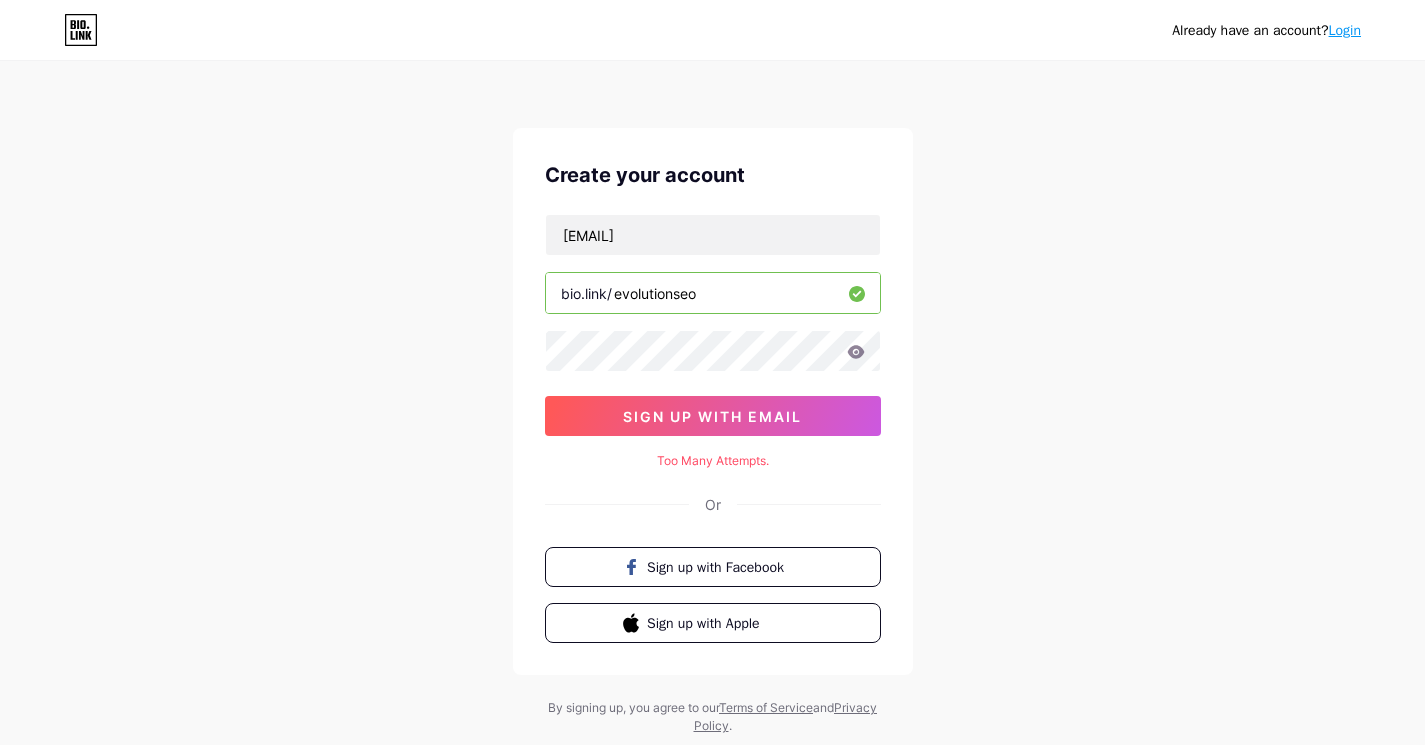 click on "Login" at bounding box center (1345, 30) 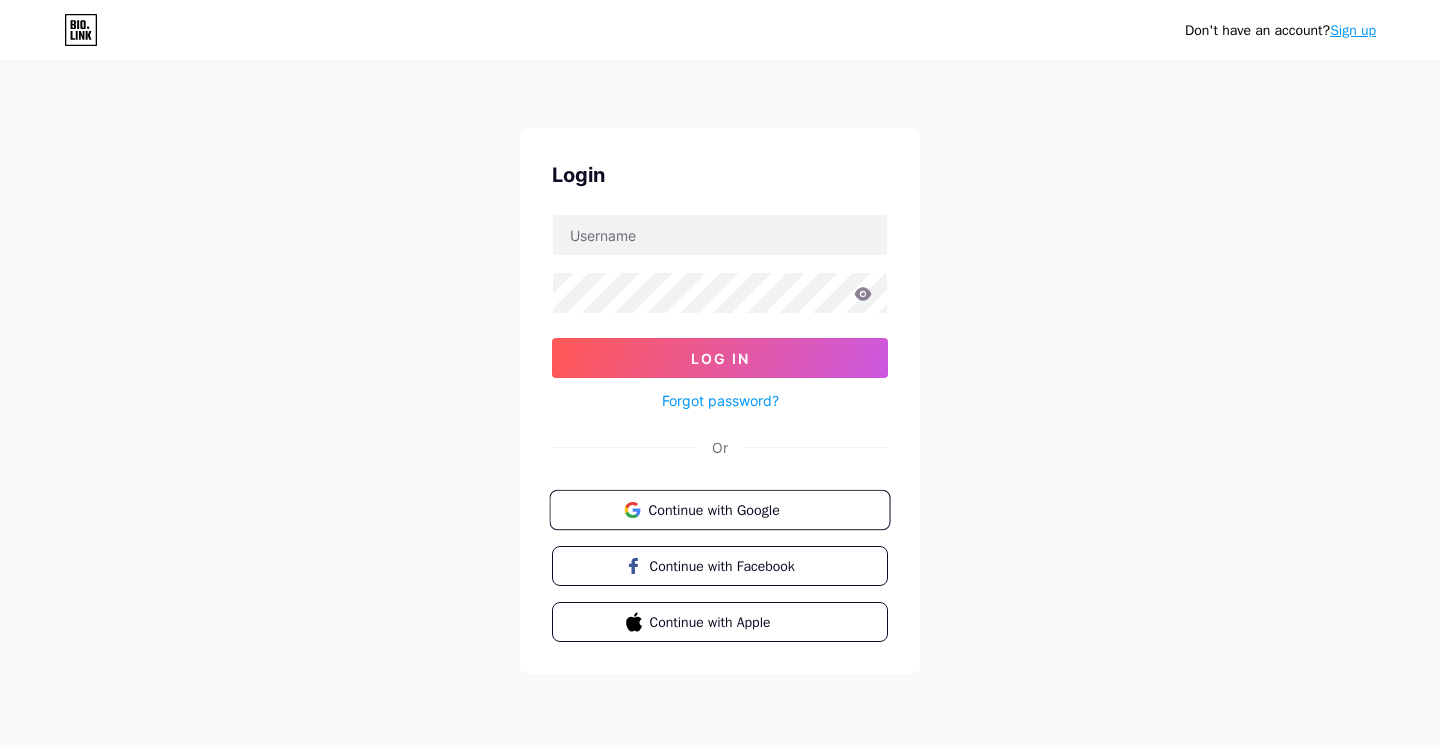 click on "Continue with Google" at bounding box center [731, 509] 